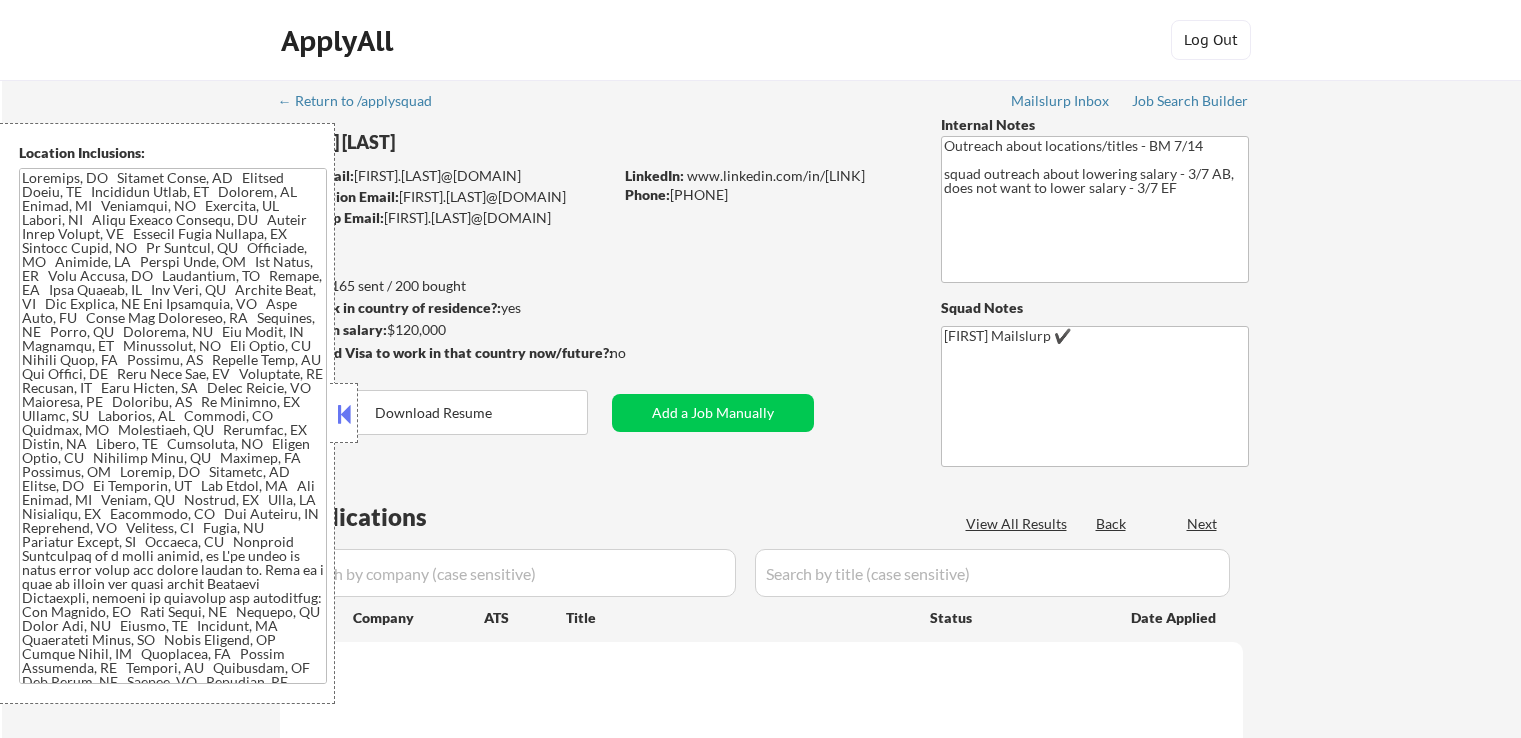 select on ""applied"" 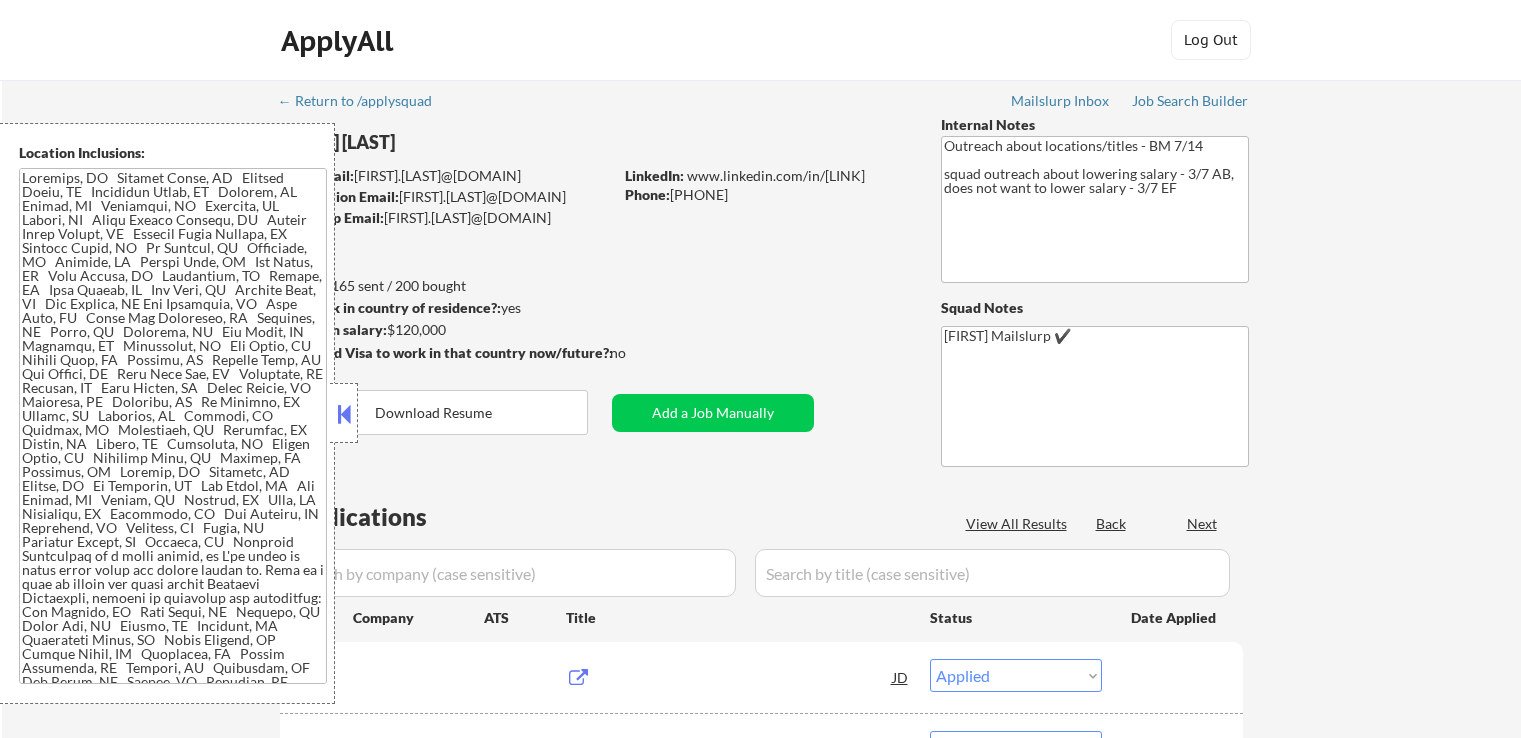 scroll, scrollTop: 0, scrollLeft: 0, axis: both 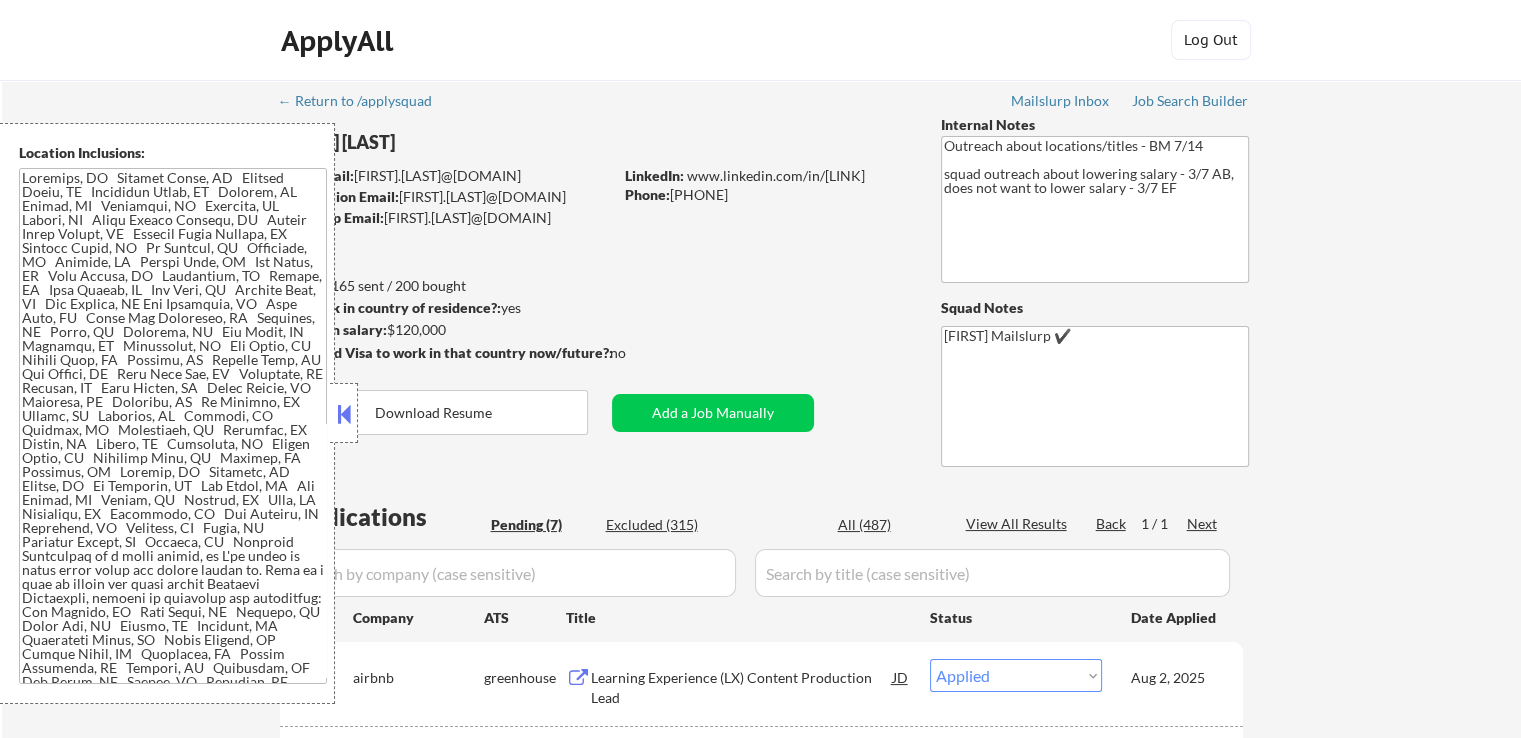 select on ""pending"" 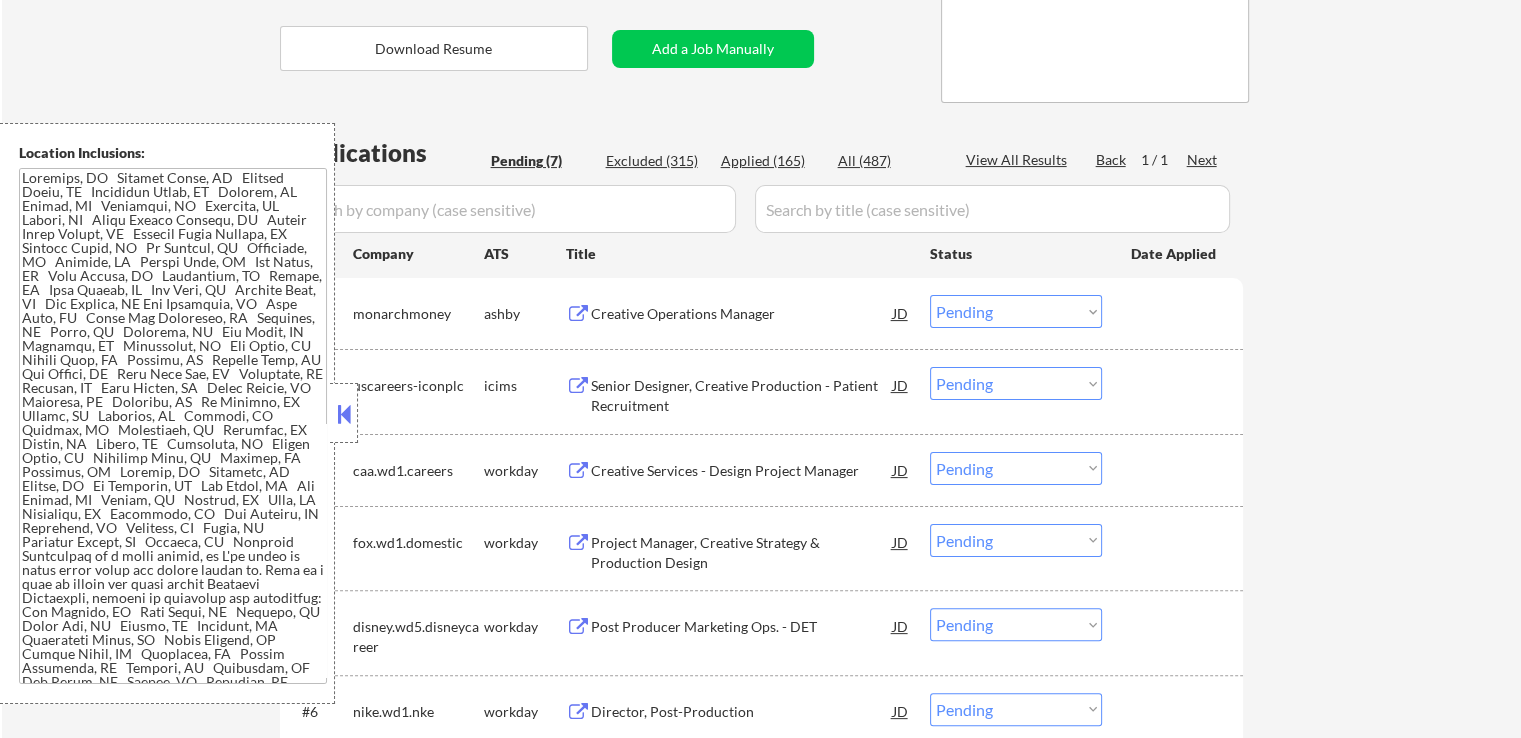 scroll, scrollTop: 400, scrollLeft: 0, axis: vertical 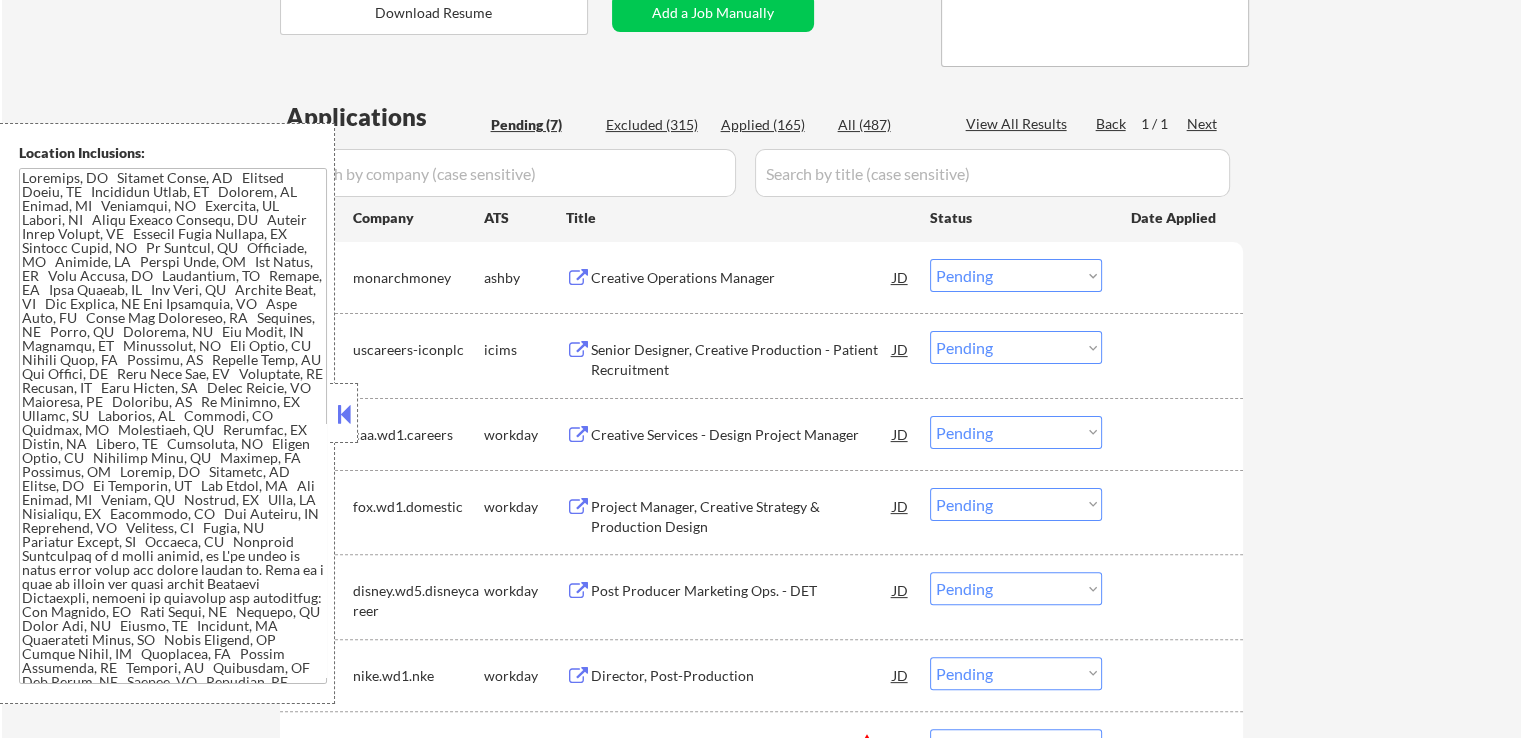 click on "Creative Operations Manager" at bounding box center (742, 278) 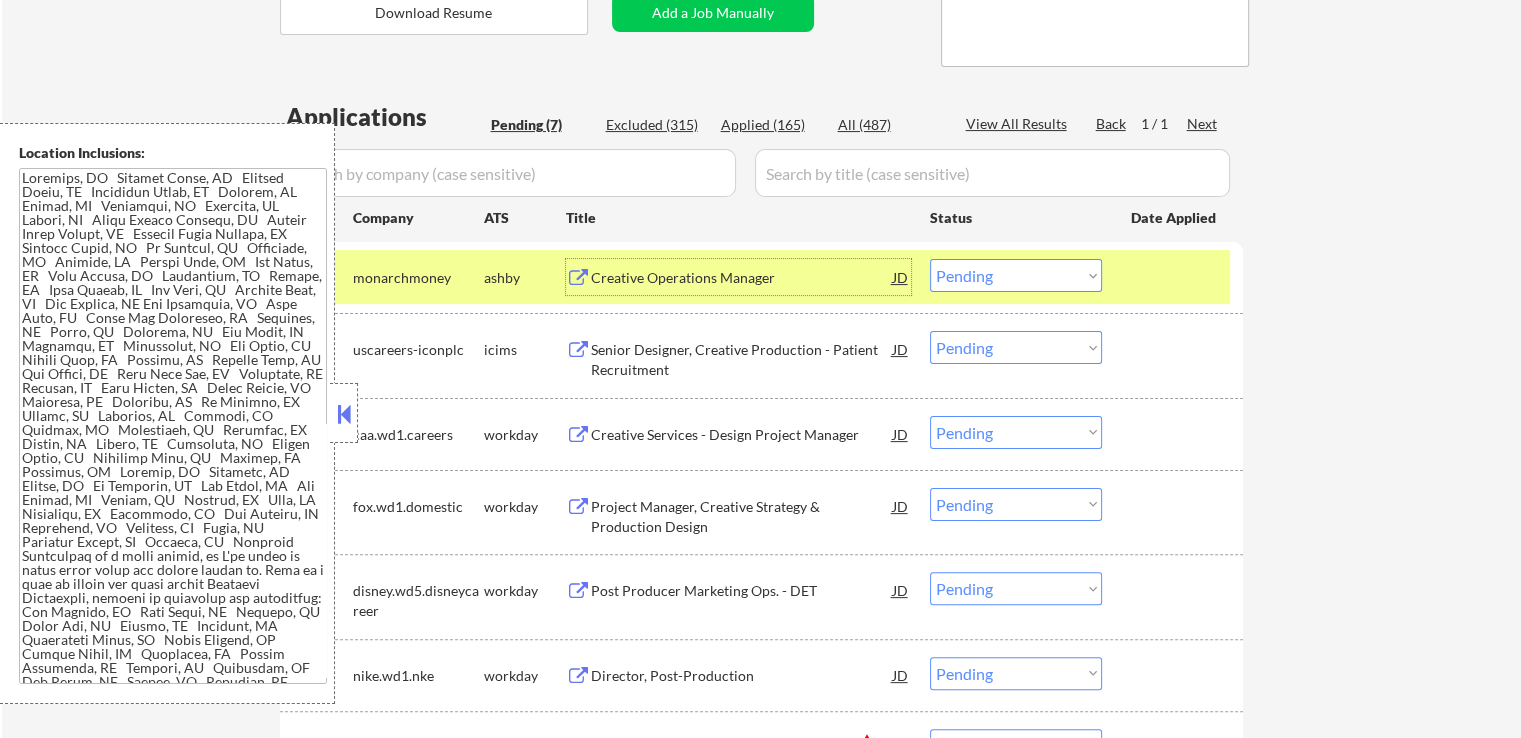 scroll, scrollTop: 600, scrollLeft: 0, axis: vertical 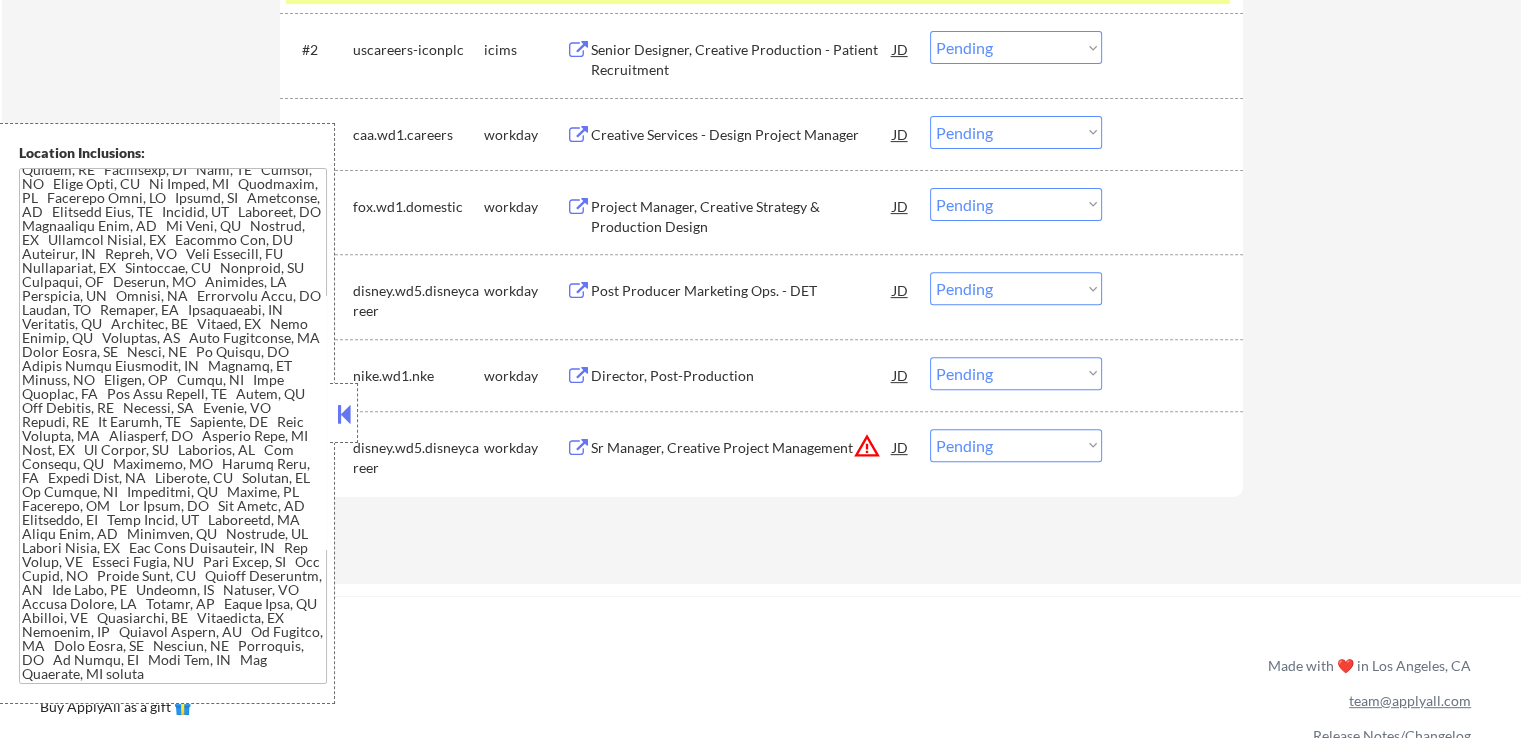 click on "Choose an option... Pending Applied Excluded (Questions) Excluded (Expired) Excluded (Location) Excluded (Bad Match) Excluded (Blocklist) Excluded (Salary) Excluded (Other)" at bounding box center (1016, 445) 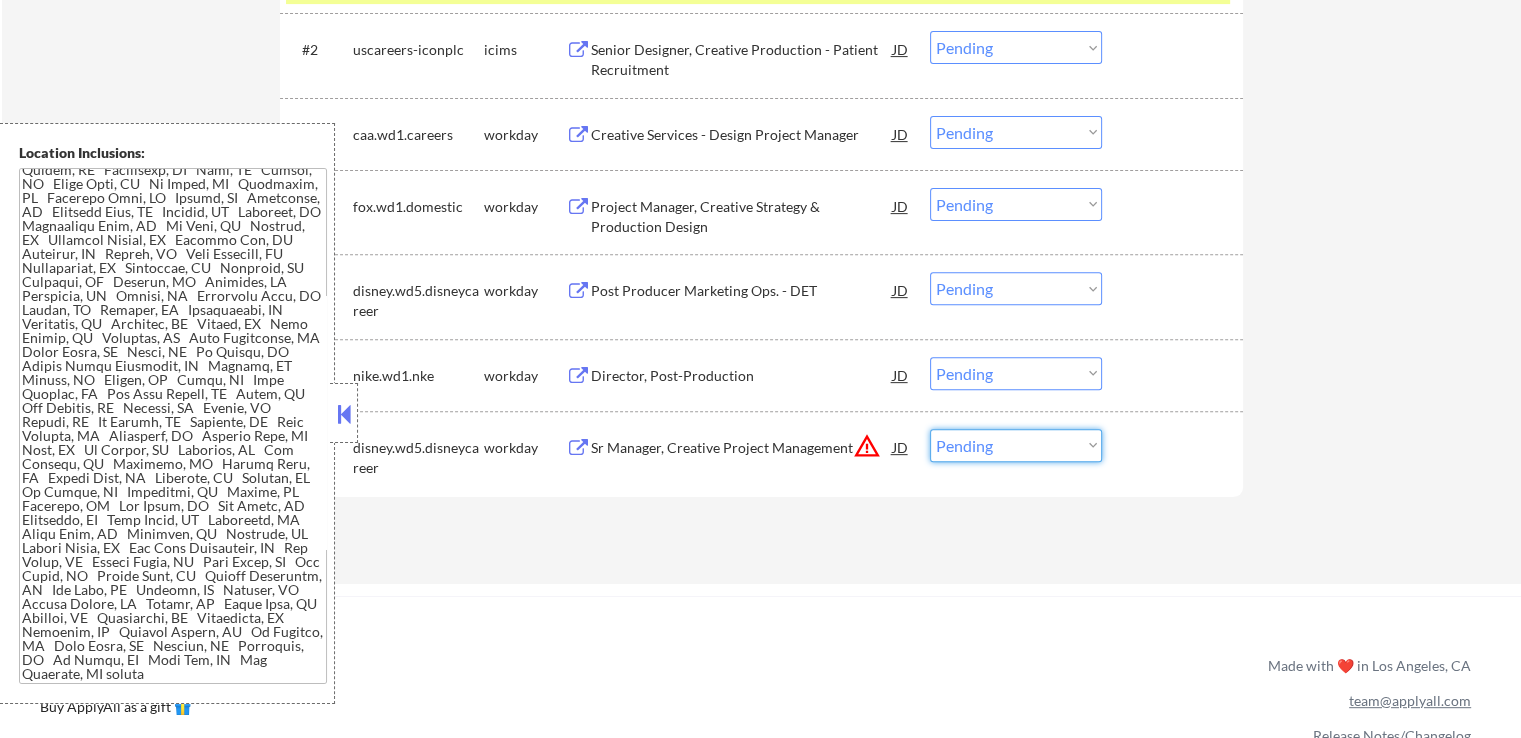 select on ""excluded__location_"" 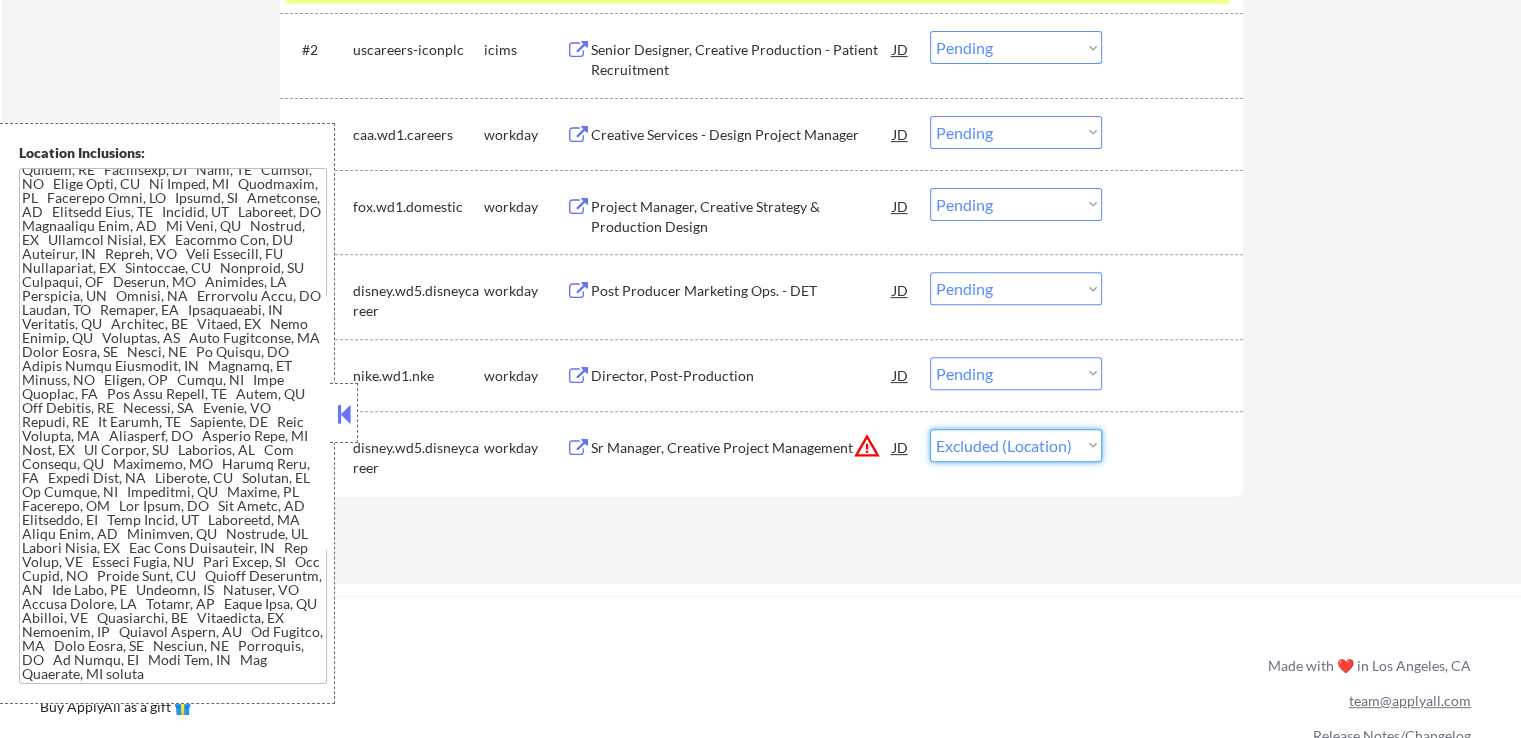 click on "Choose an option... Pending Applied Excluded (Questions) Excluded (Expired) Excluded (Location) Excluded (Bad Match) Excluded (Blocklist) Excluded (Salary) Excluded (Other)" at bounding box center [1016, 445] 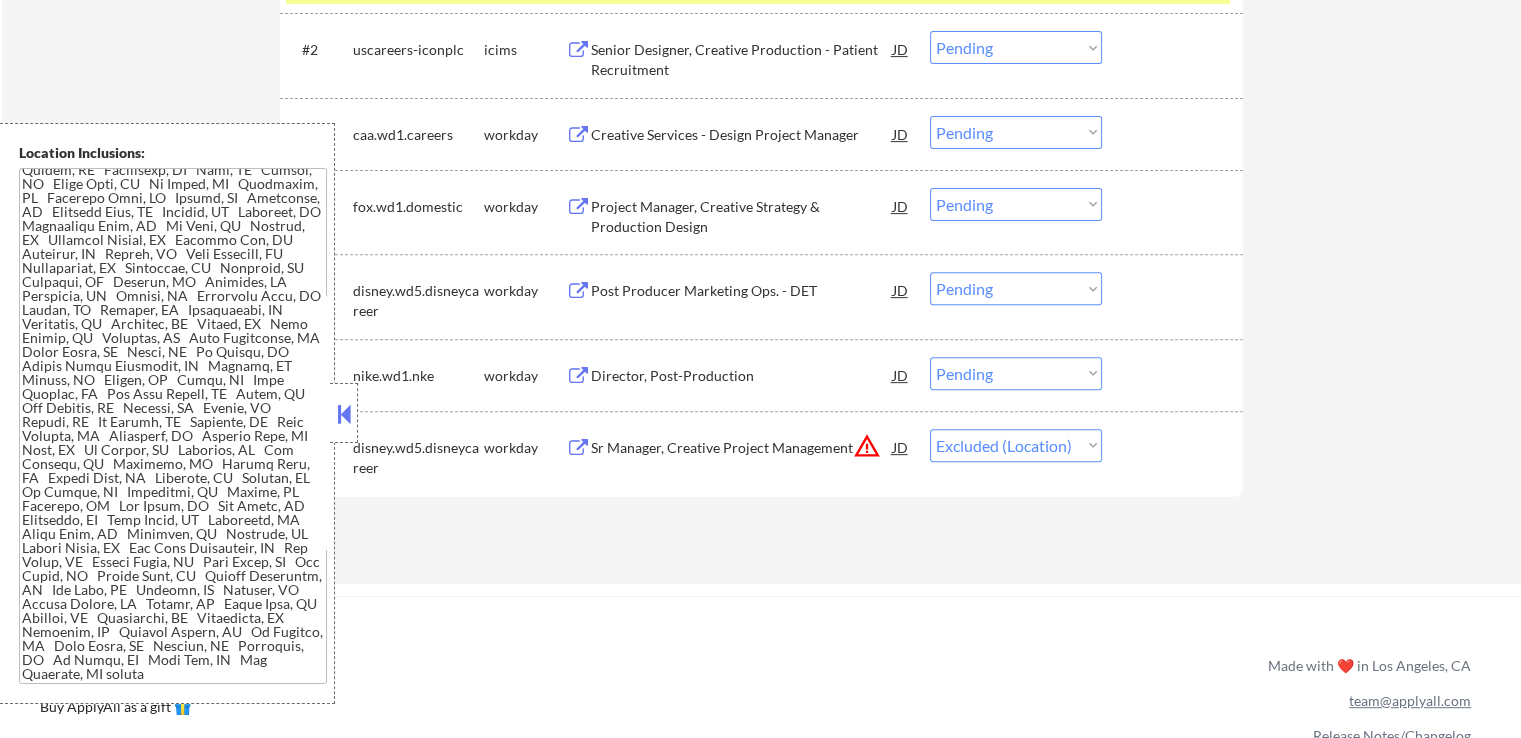 click on "← Return to /applysquad Mailslurp Inbox Job Search Builder [FIRST] [LAST] User Email: [EMAIL] Application Email: [EMAIL] Mailslurp Email: [EMAIL] LinkedIn: www.linkedin.com/in/[LINK] Phone: [PHONE] Current Location: [CITY], [STATE] Applies: 165 sent / 200 bought Internal Notes Outreach about locations/titles - BM 7/14
squad outreach about lowering salary - 3/7 AB, does not want to lower salary - 3/7 EF Can work in country of residence?: yes Squad Notes Minimum salary: $120,000 Will need Visa to work in that country now/future?: no Download Resume Add a Job Manually [FIRST] Mailslurp ✔️ Applications Pending (7) Excluded (315) Applied (165) All (487) View All Results Back 1 / 1
Next Company ATS Title Status Date Applied #1 monarchmoney ashby Creative Operations Manager JD Choose an option... Pending Applied Excluded (Questions) Excluded (Expired) Excluded (Location) Excluded (Bad Match) Excluded (Blocklist) #2 icims JD" at bounding box center [761, -18] 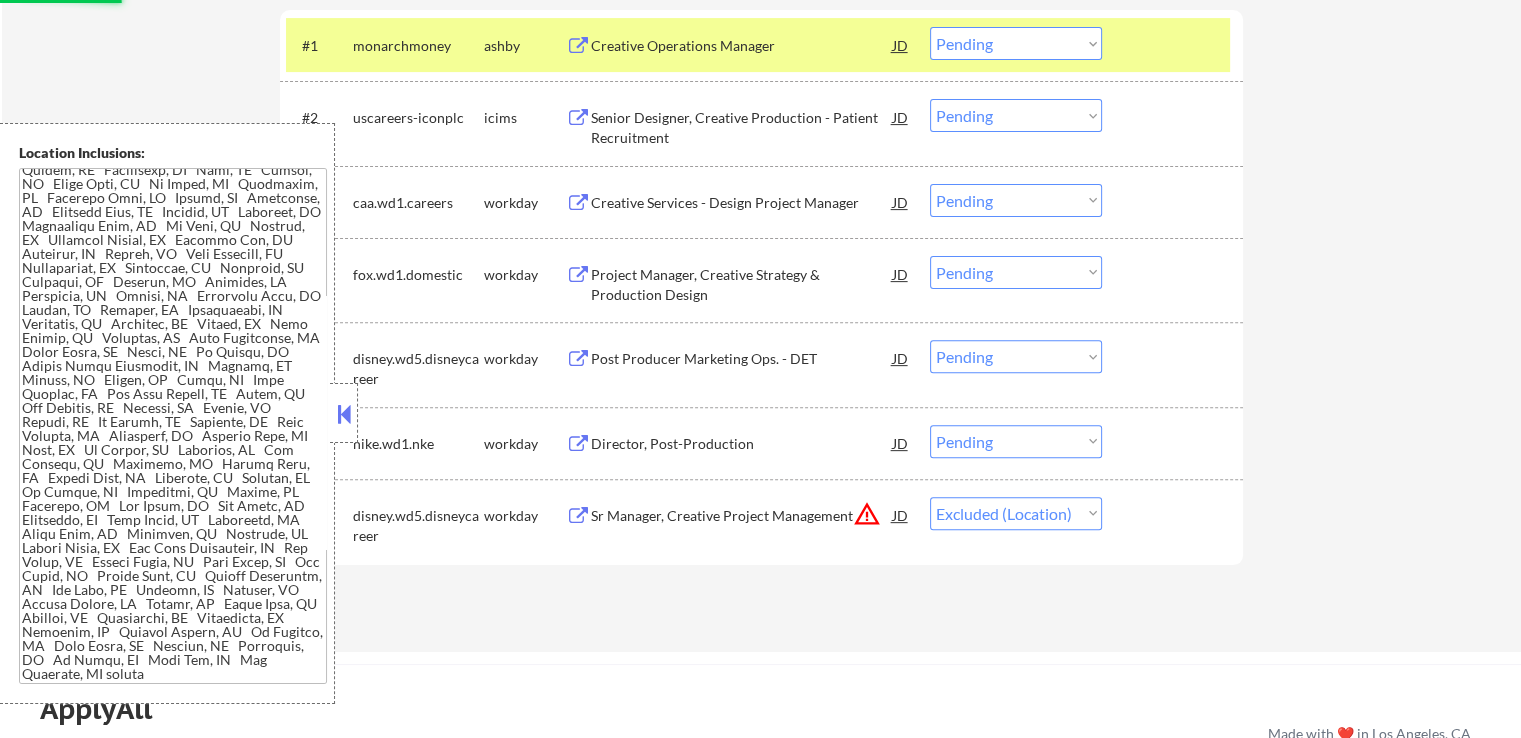 scroll, scrollTop: 500, scrollLeft: 0, axis: vertical 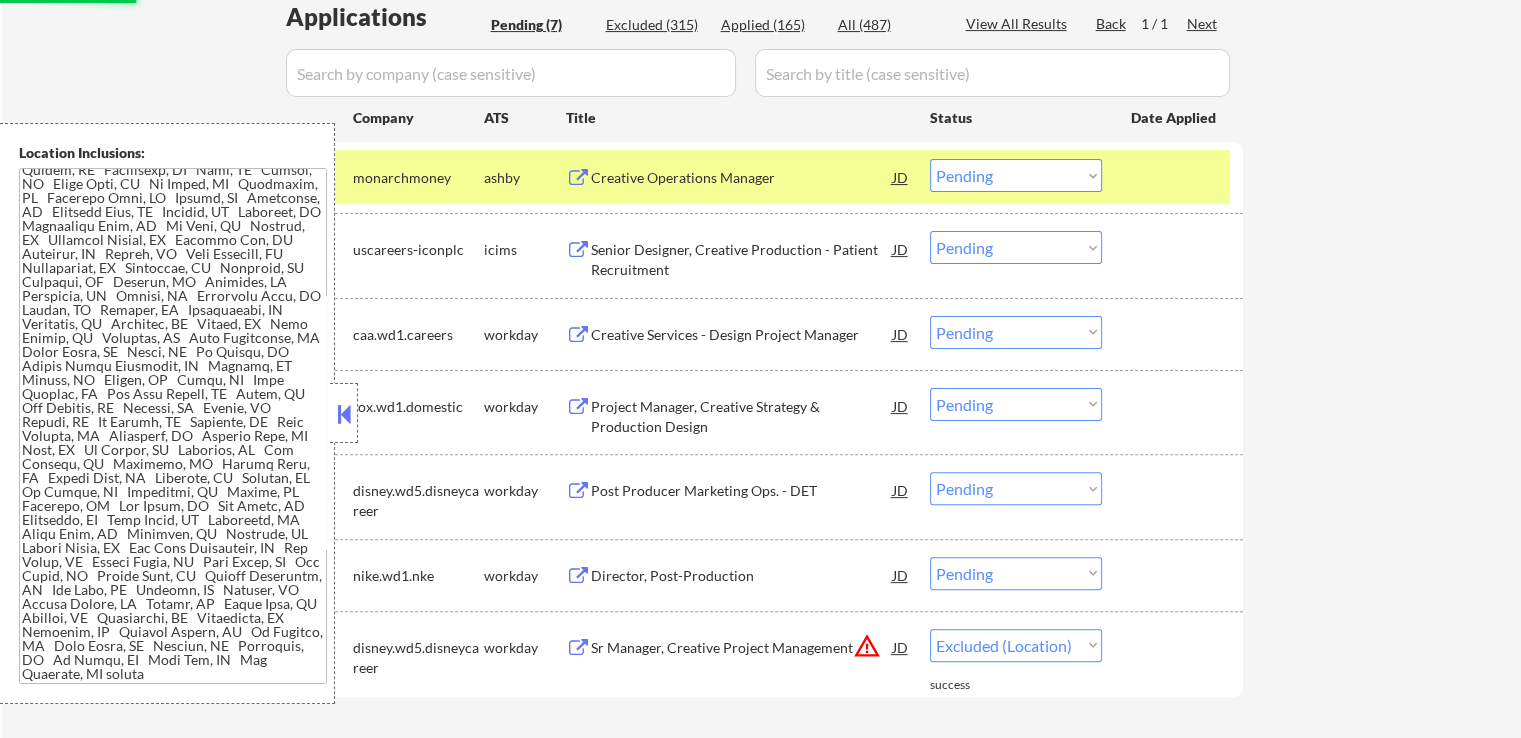 click on "Senior Designer, Creative Production - Patient Recruitment" at bounding box center (742, 259) 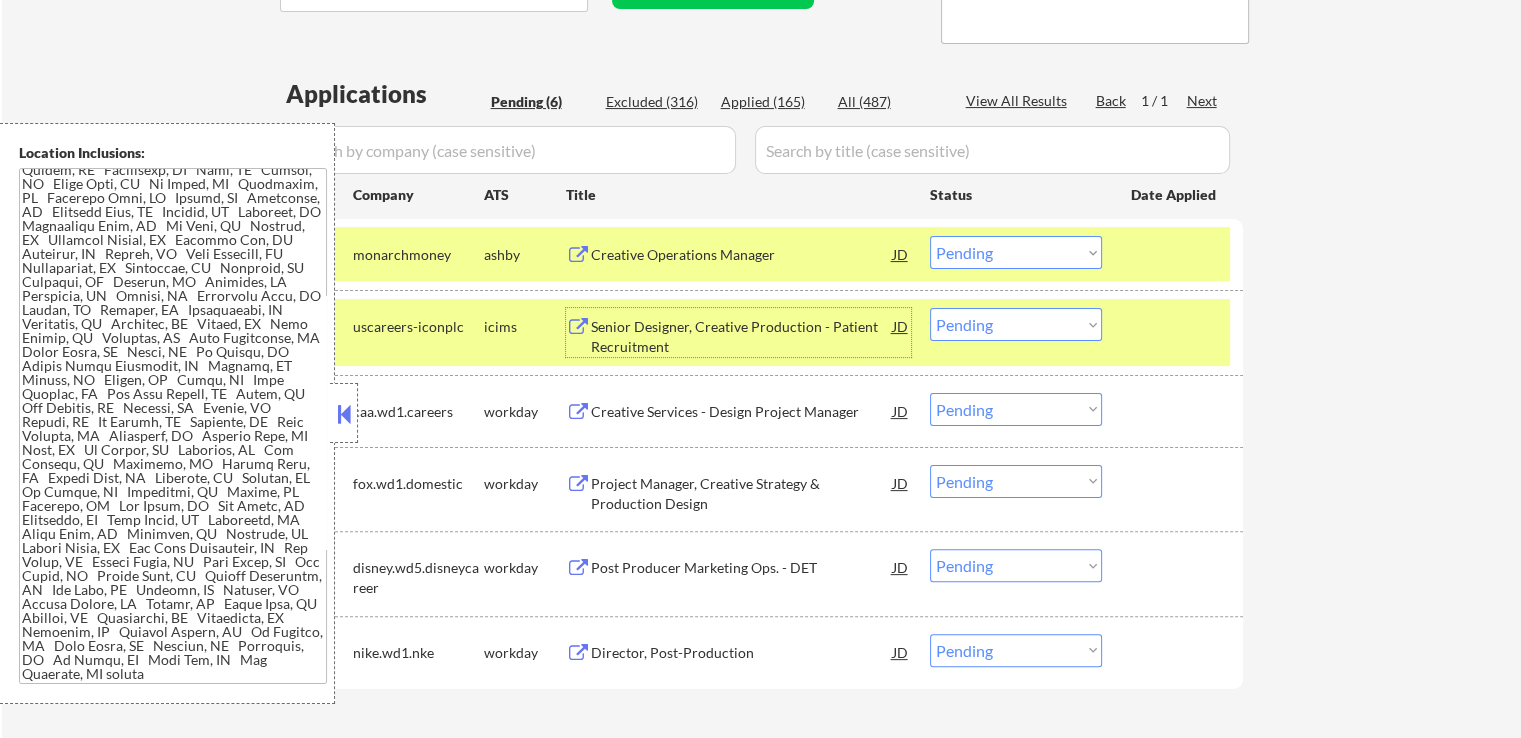 scroll, scrollTop: 300, scrollLeft: 0, axis: vertical 